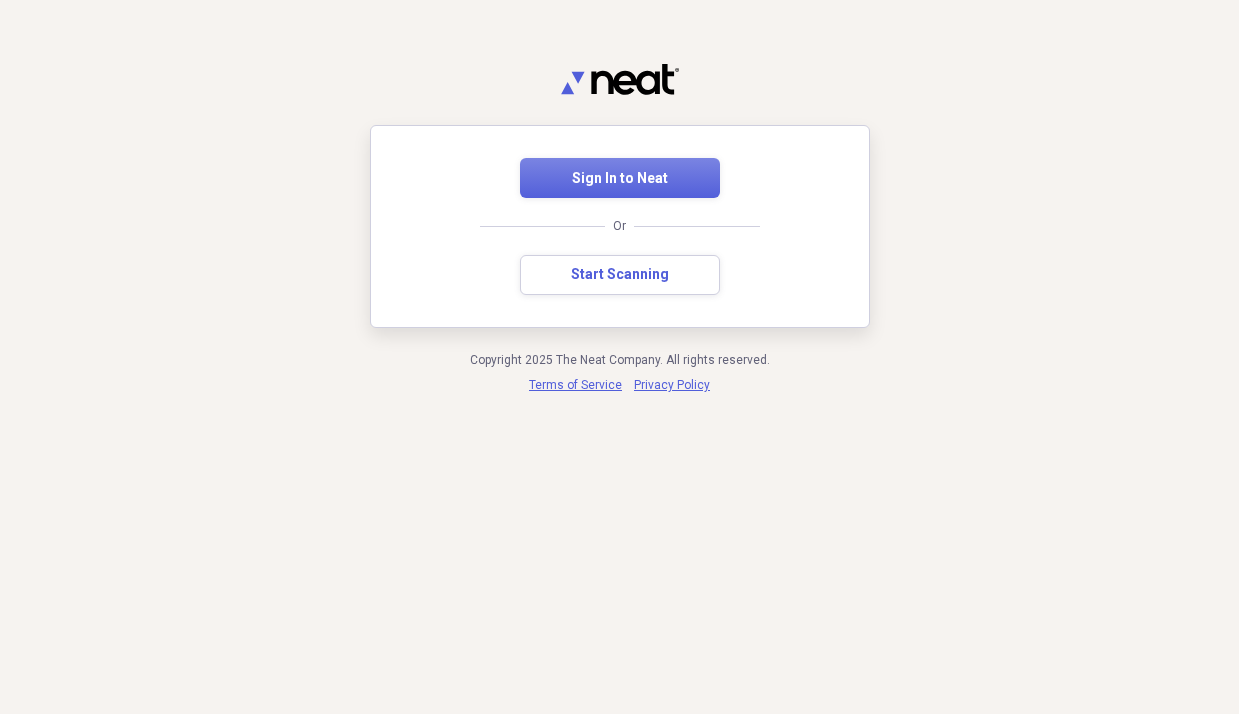 scroll, scrollTop: 0, scrollLeft: 0, axis: both 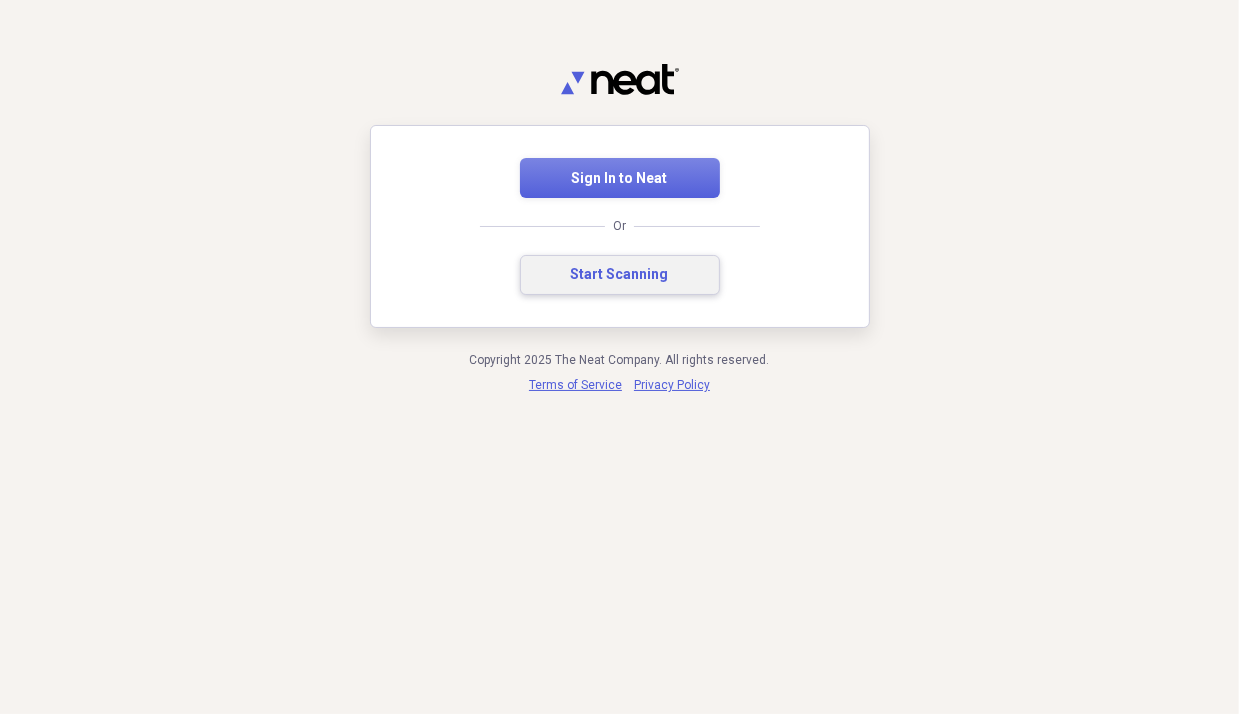 click on "Start Scanning" at bounding box center (620, 275) 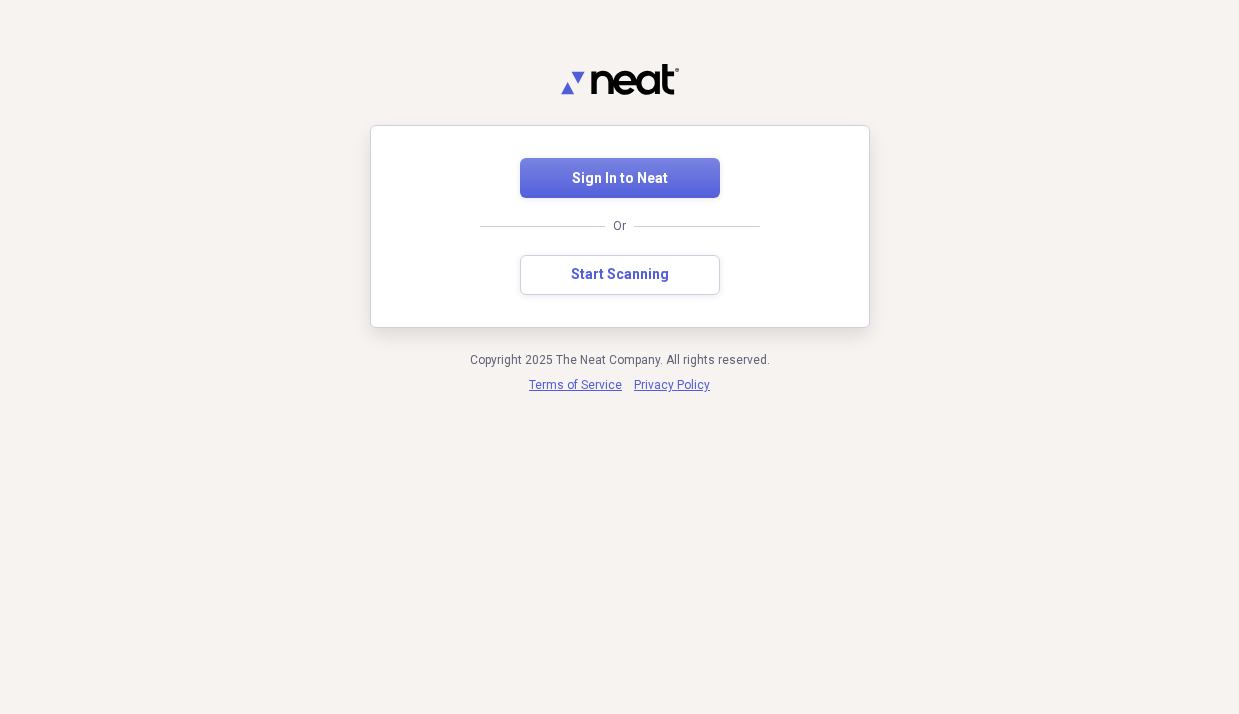 scroll, scrollTop: 0, scrollLeft: 0, axis: both 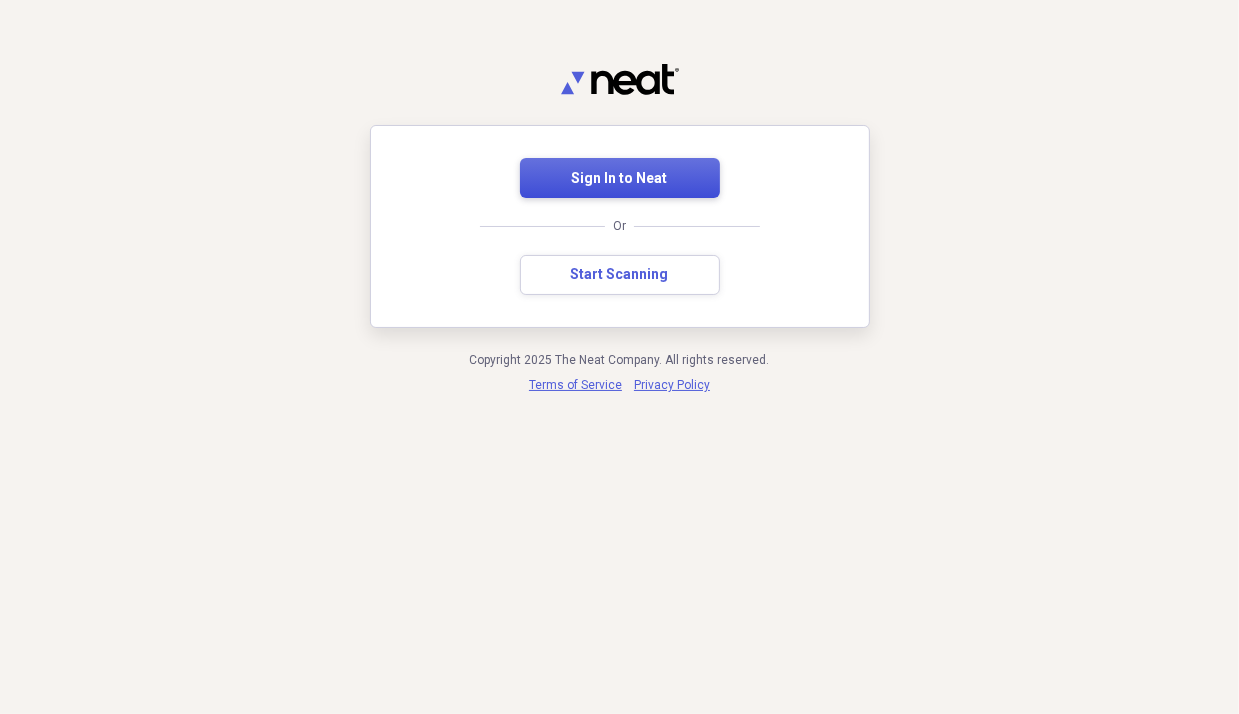 click on "Sign In to Neat" at bounding box center [620, 179] 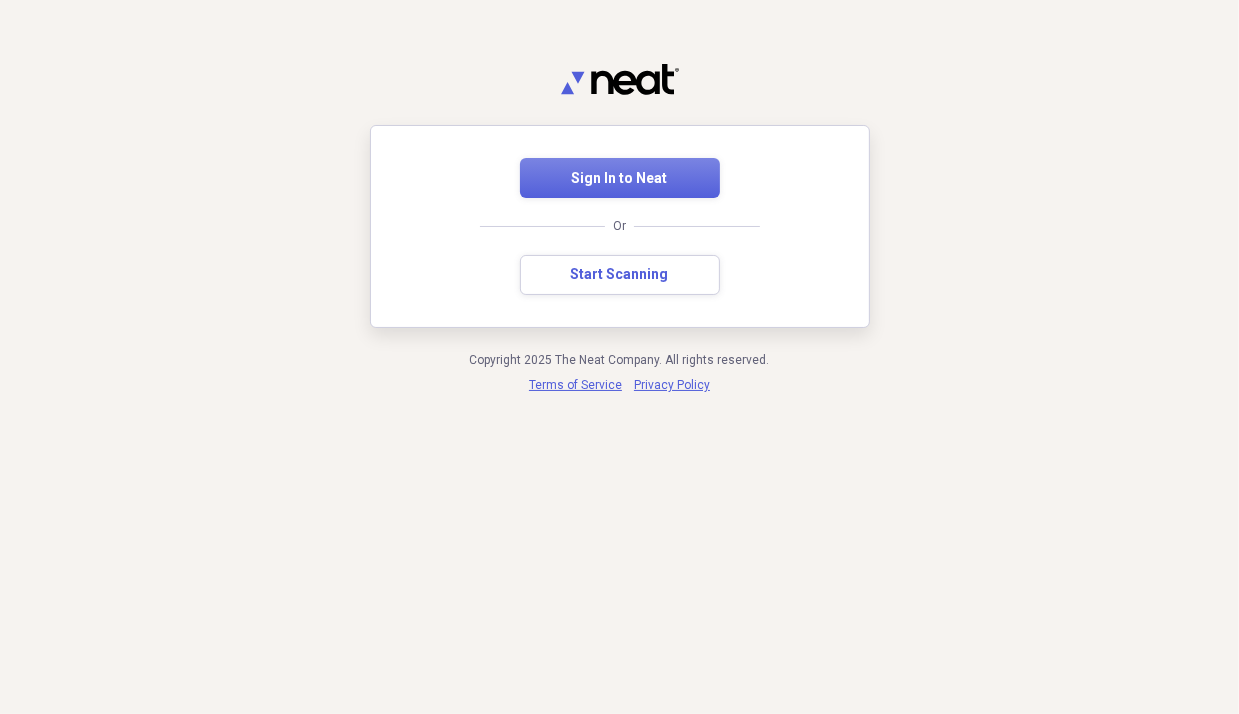 click on "Sign In to Neat Or Start Scanning" at bounding box center [619, 226] 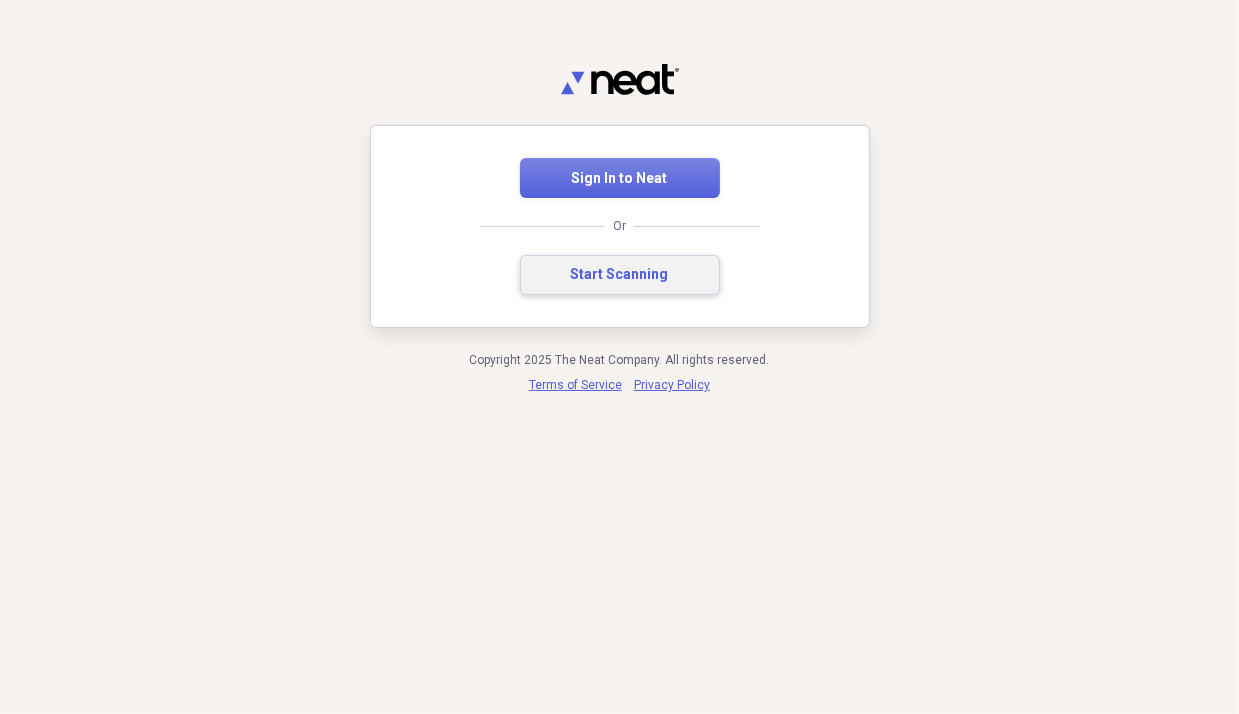 click on "Start Scanning" at bounding box center (620, 275) 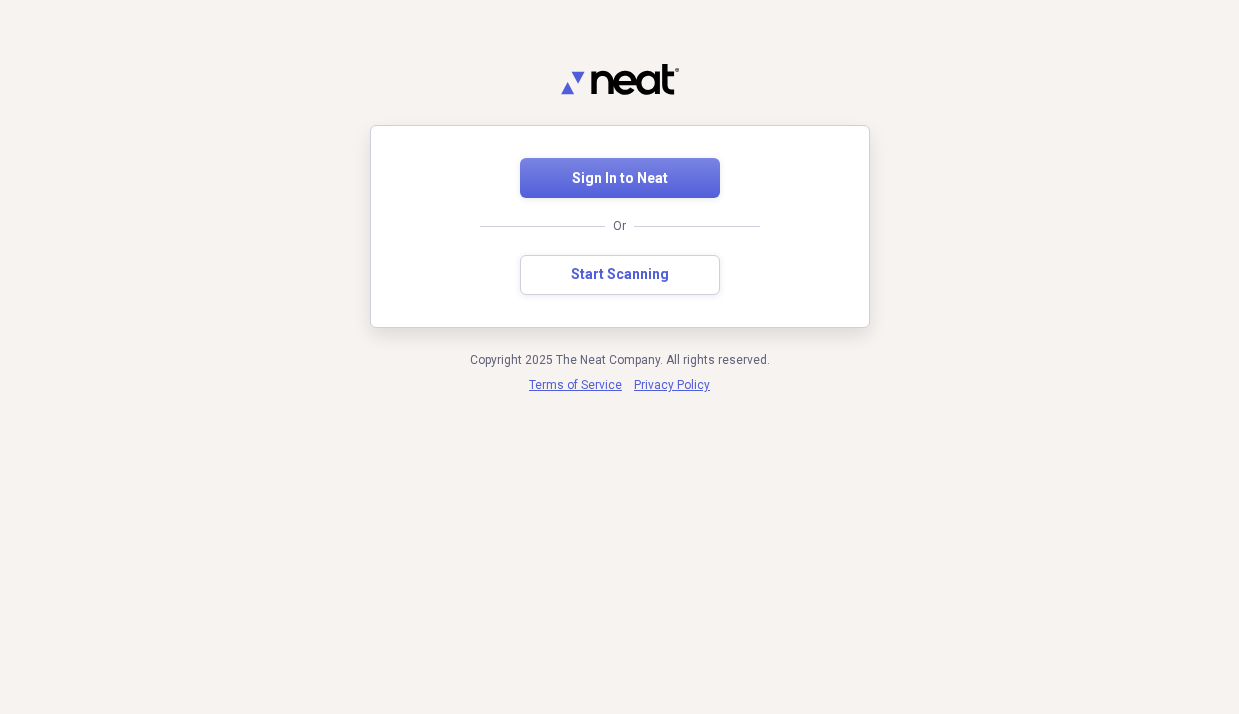 scroll, scrollTop: 0, scrollLeft: 0, axis: both 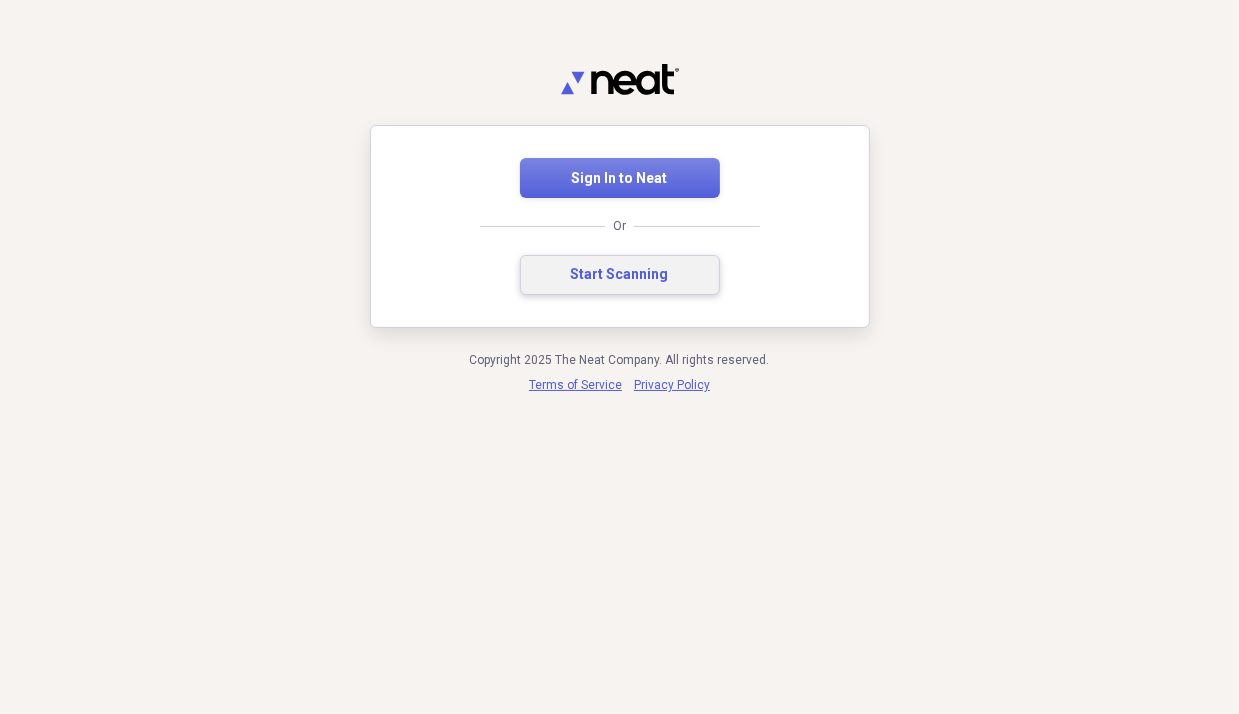 click on "Start Scanning" at bounding box center [620, 275] 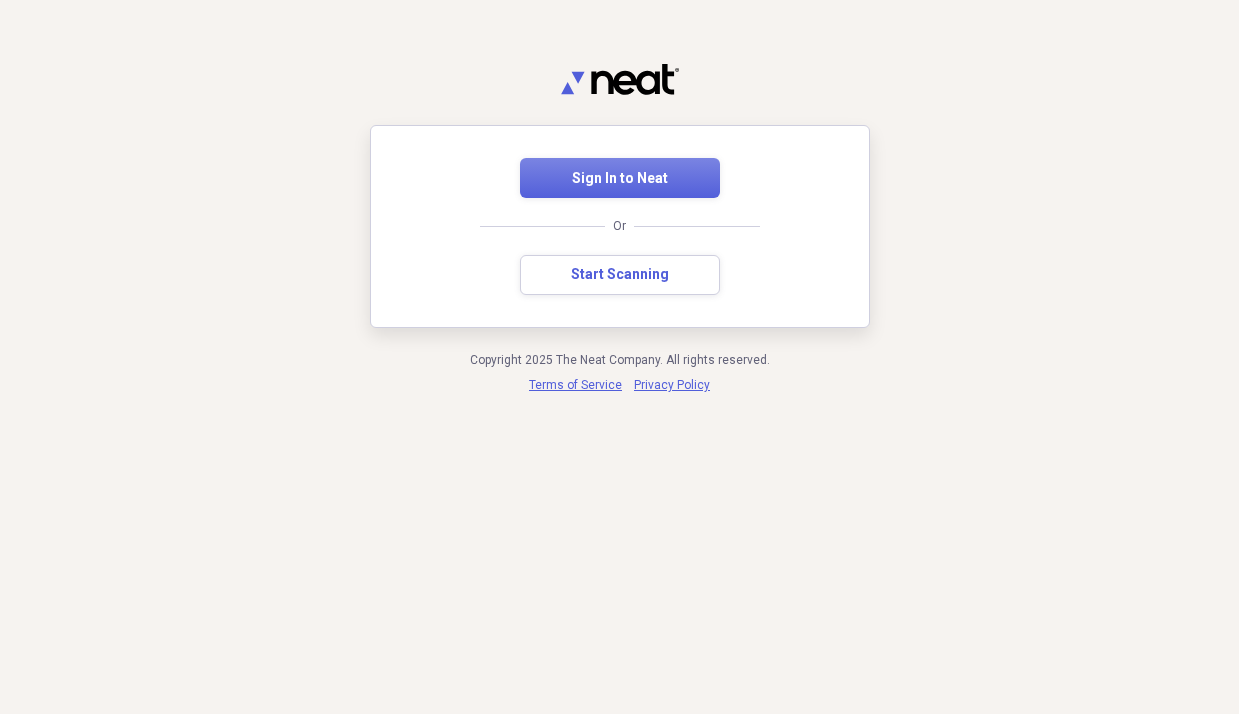 scroll, scrollTop: 0, scrollLeft: 0, axis: both 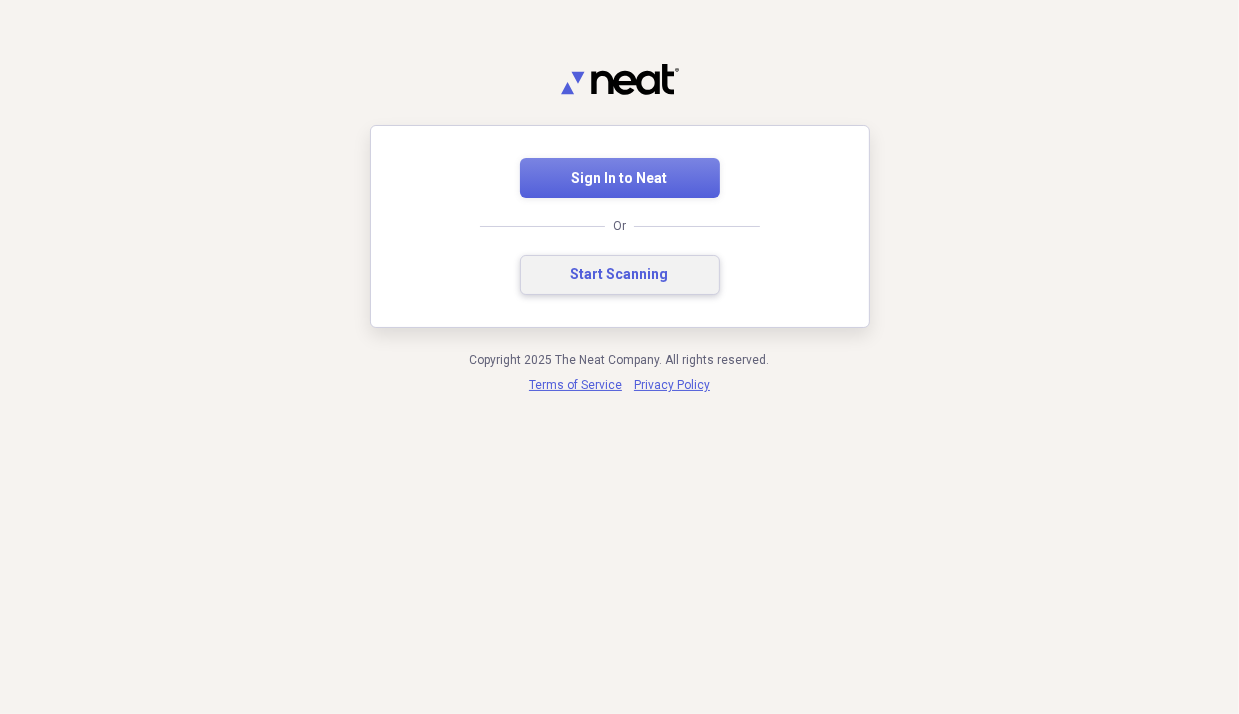 click on "Start Scanning" at bounding box center [620, 275] 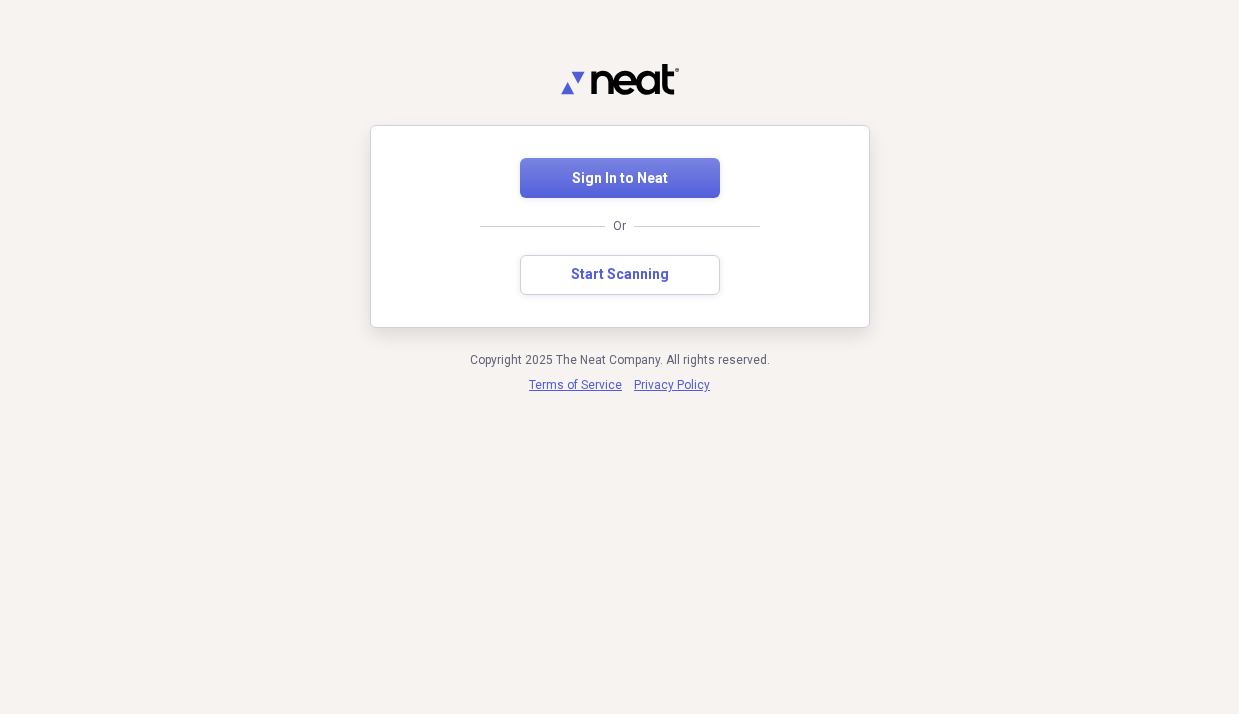 scroll, scrollTop: 0, scrollLeft: 0, axis: both 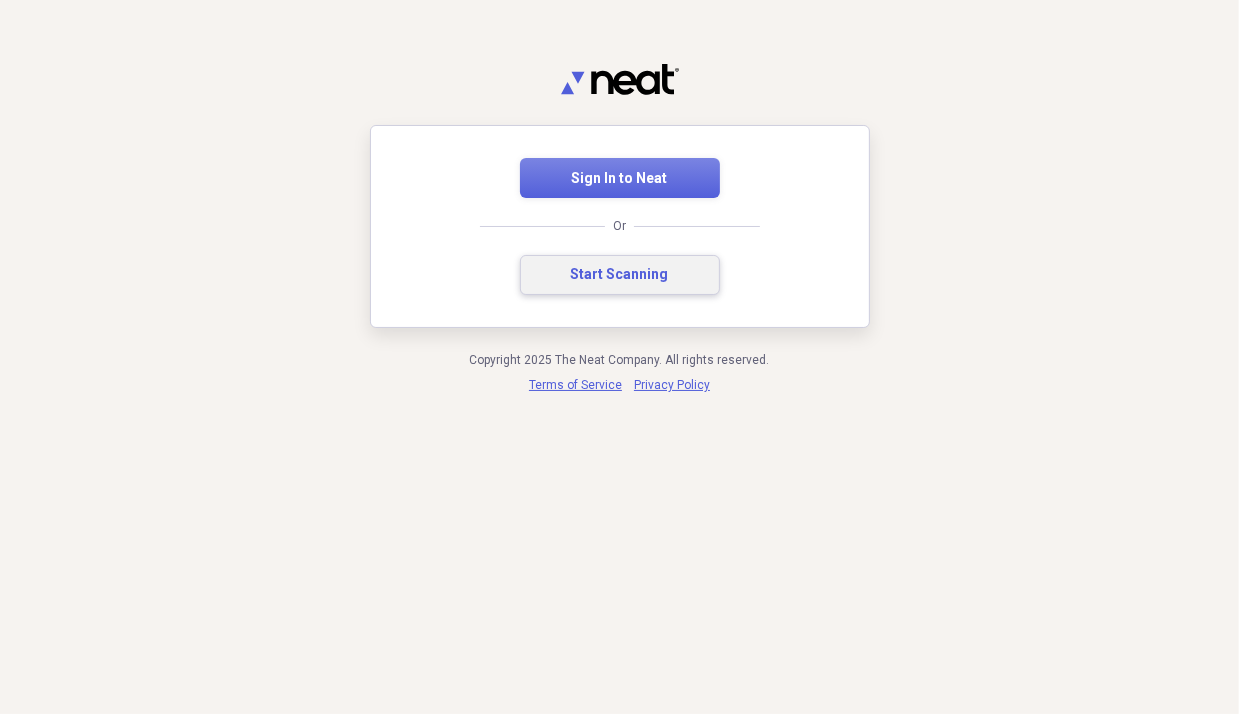 click on "Start Scanning" at bounding box center [620, 275] 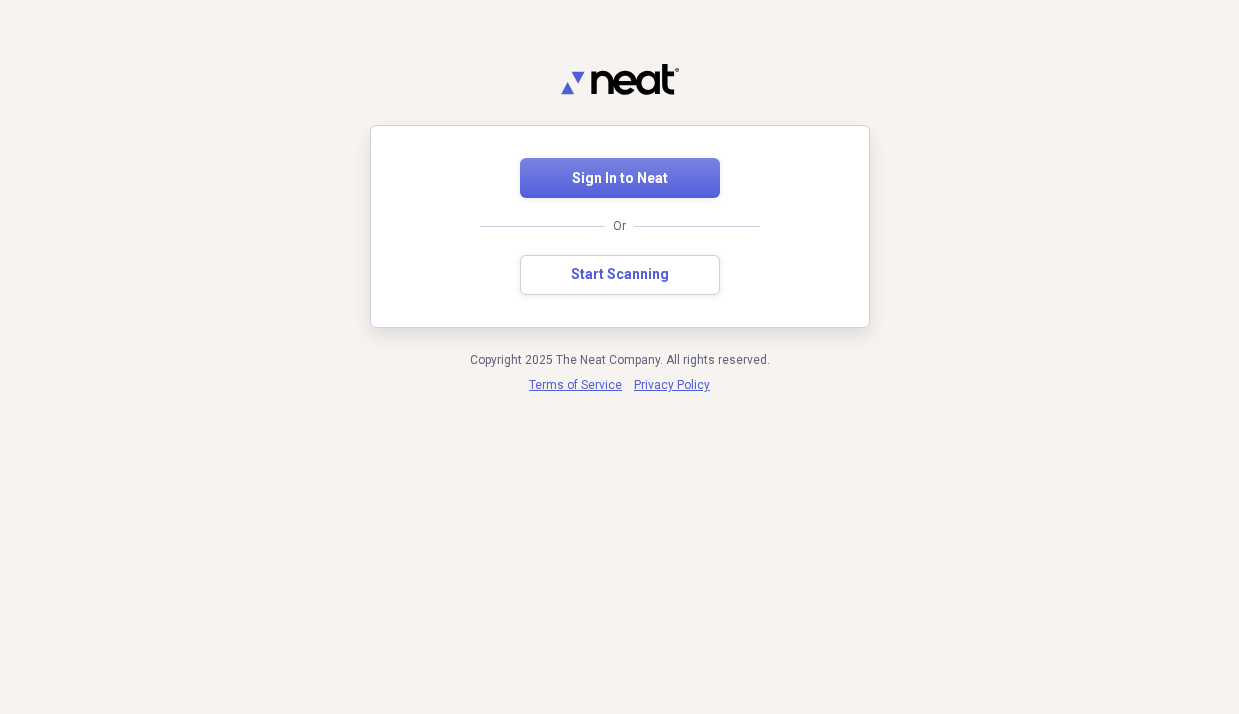 scroll, scrollTop: 0, scrollLeft: 0, axis: both 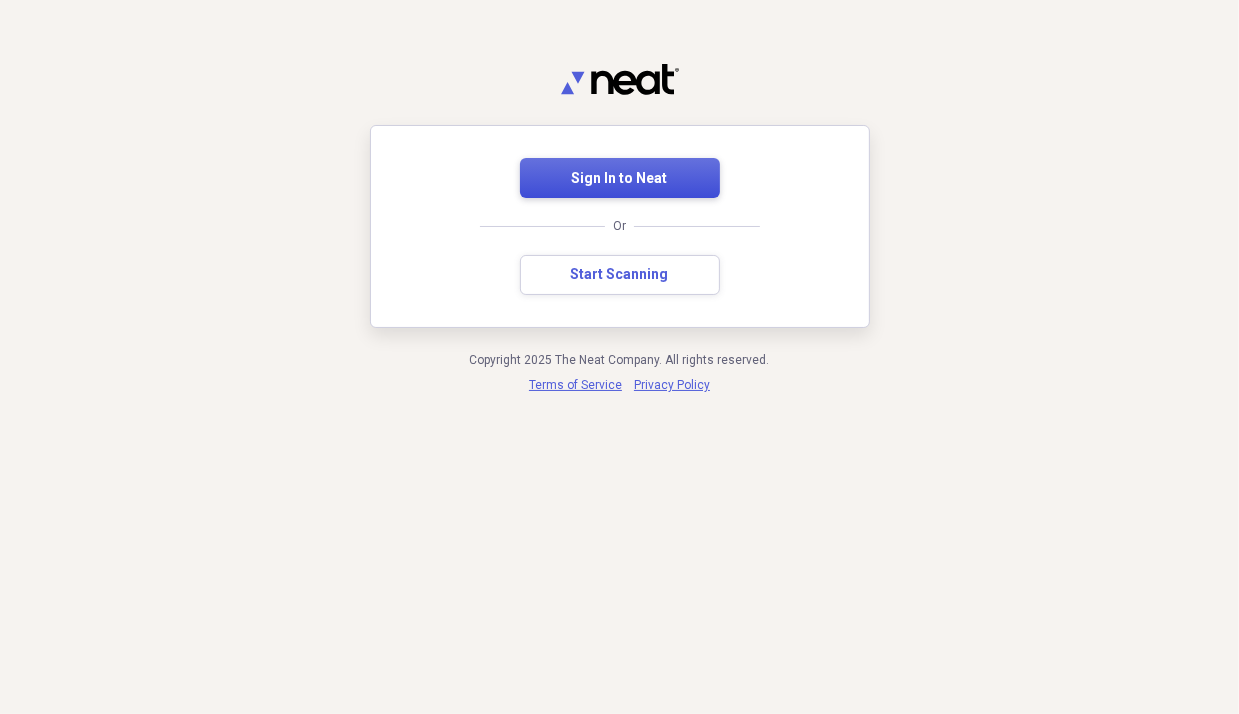 click on "Sign In to Neat" at bounding box center (620, 178) 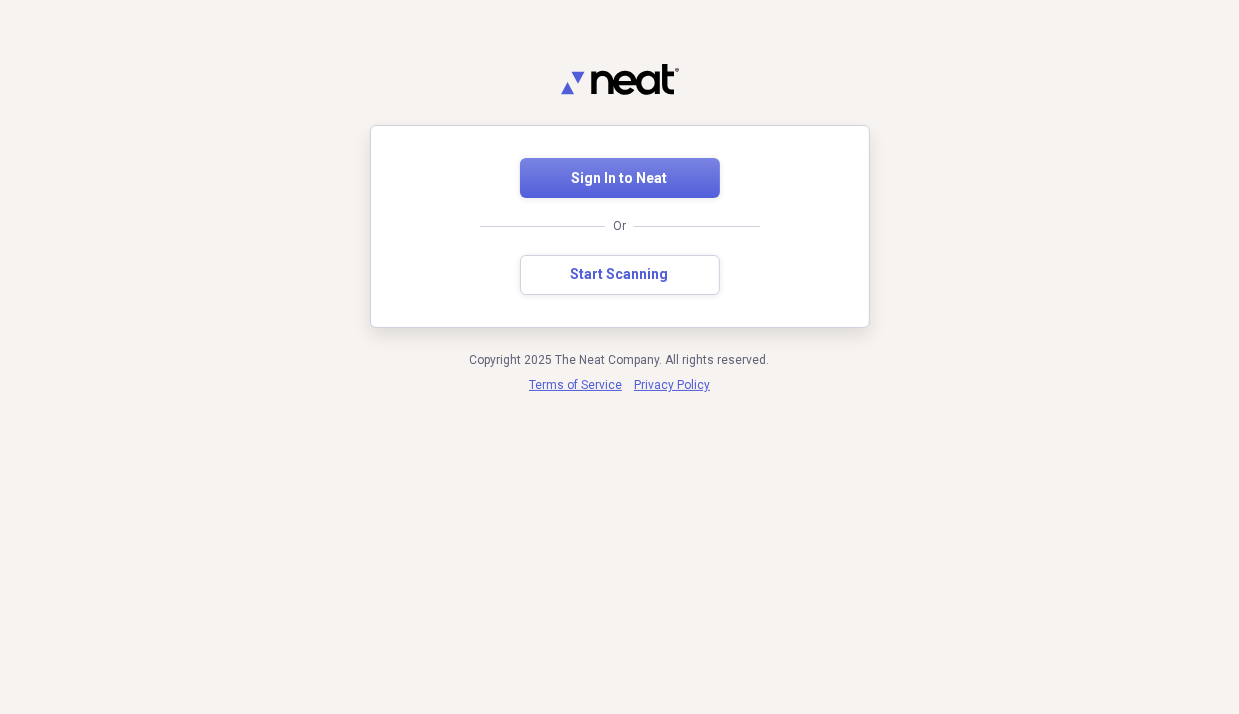 click on "Sign In to Neat Or Start Scanning" at bounding box center [619, 226] 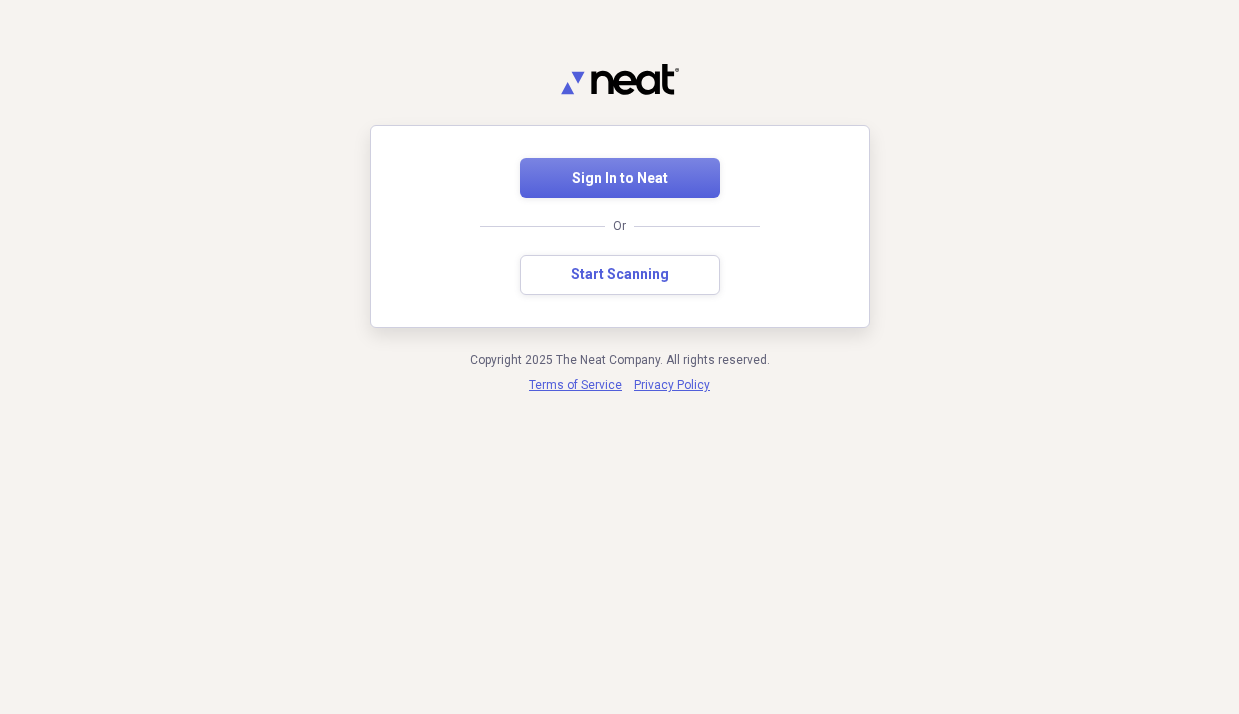 scroll, scrollTop: 0, scrollLeft: 0, axis: both 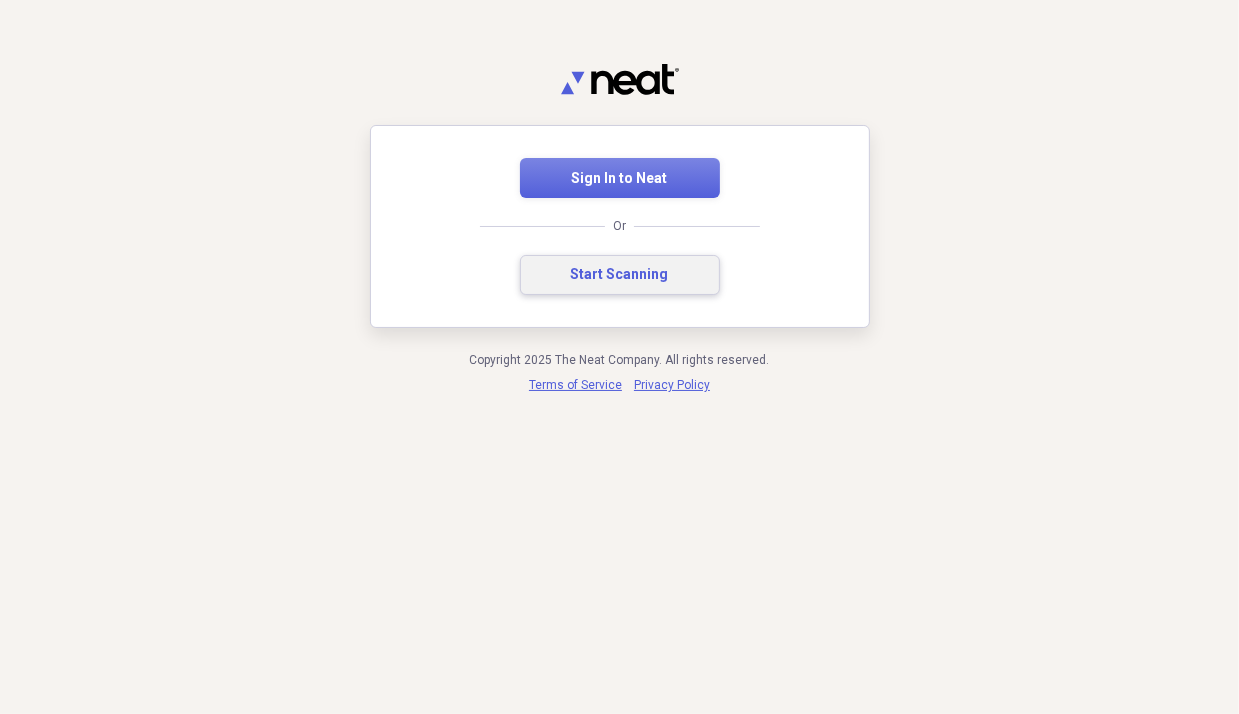 click on "Start Scanning" at bounding box center (620, 275) 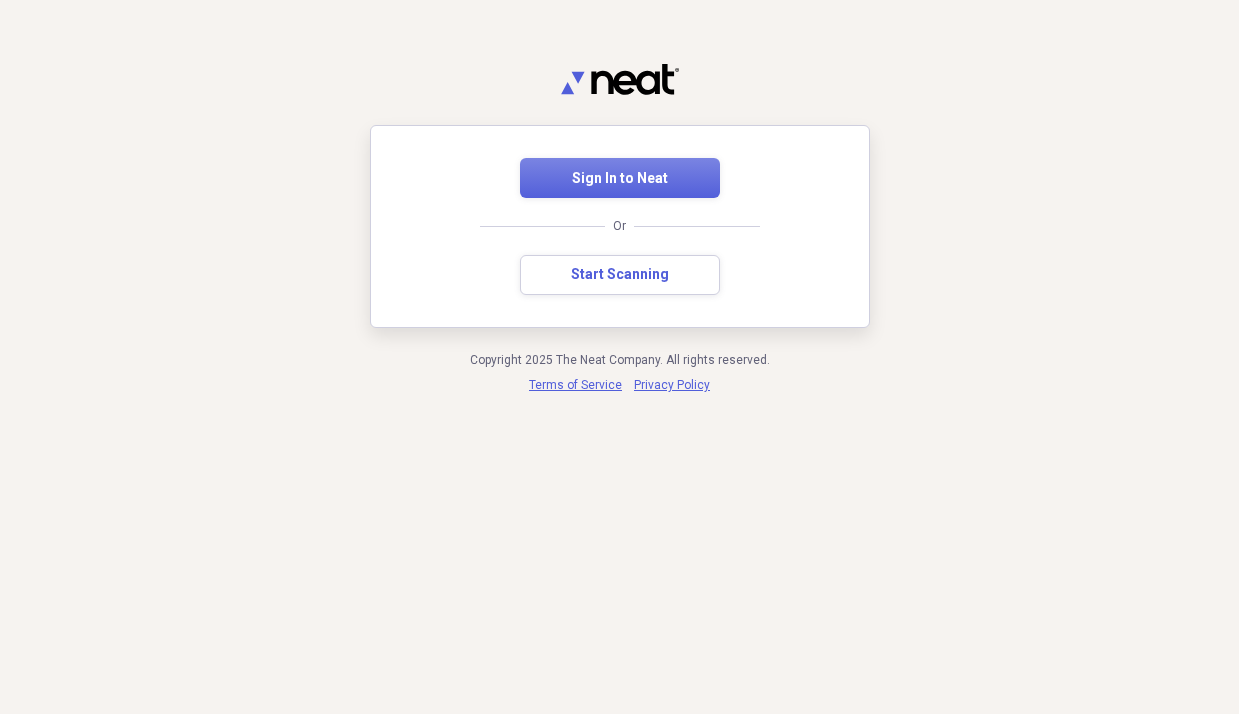scroll, scrollTop: 0, scrollLeft: 0, axis: both 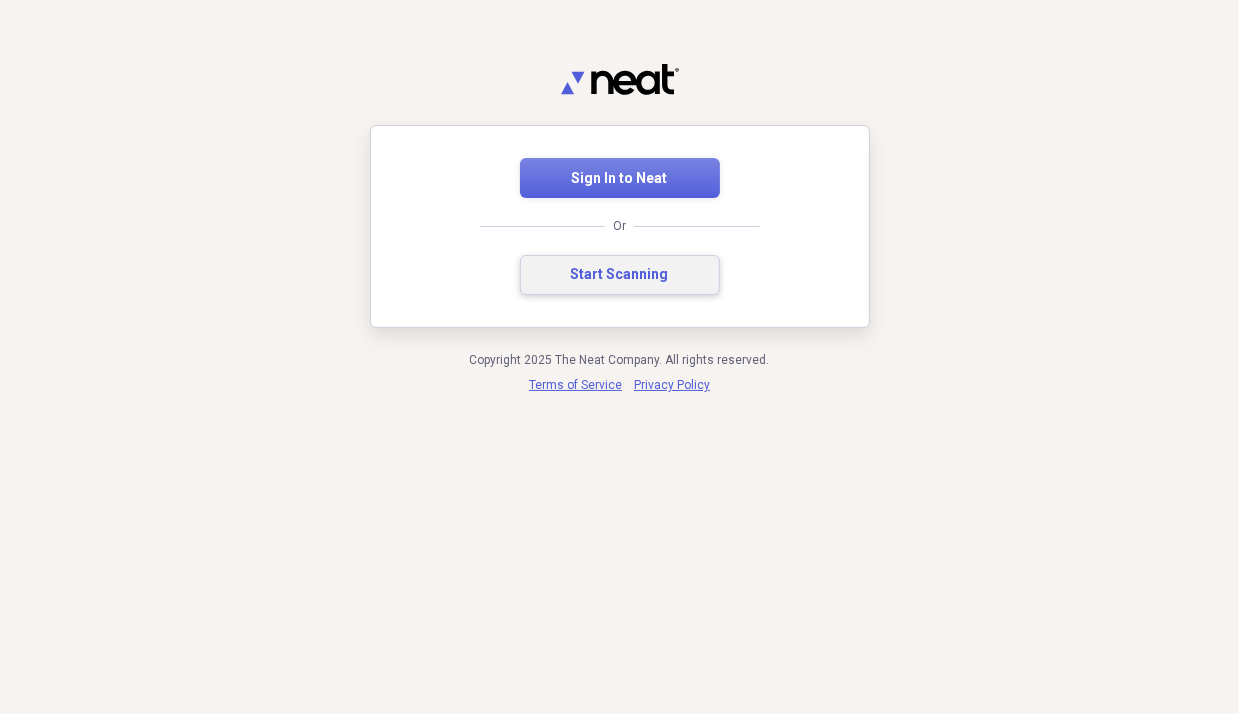 click on "Start Scanning" at bounding box center [620, 275] 